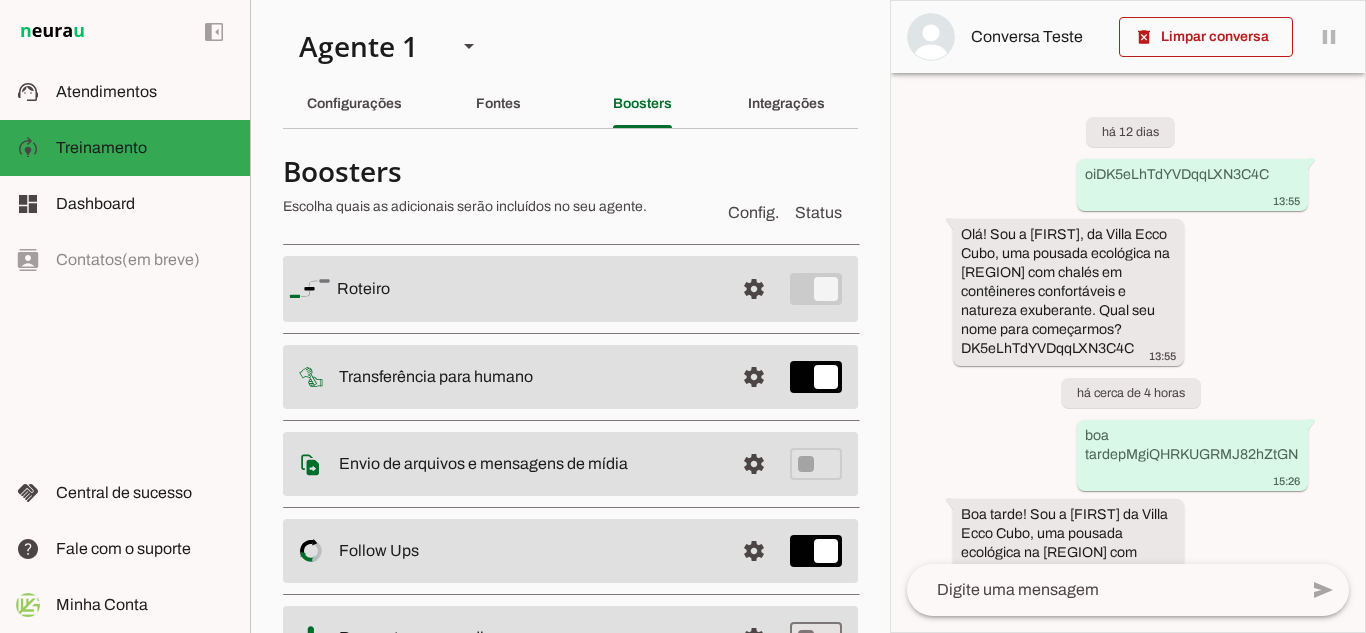 scroll, scrollTop: 0, scrollLeft: 0, axis: both 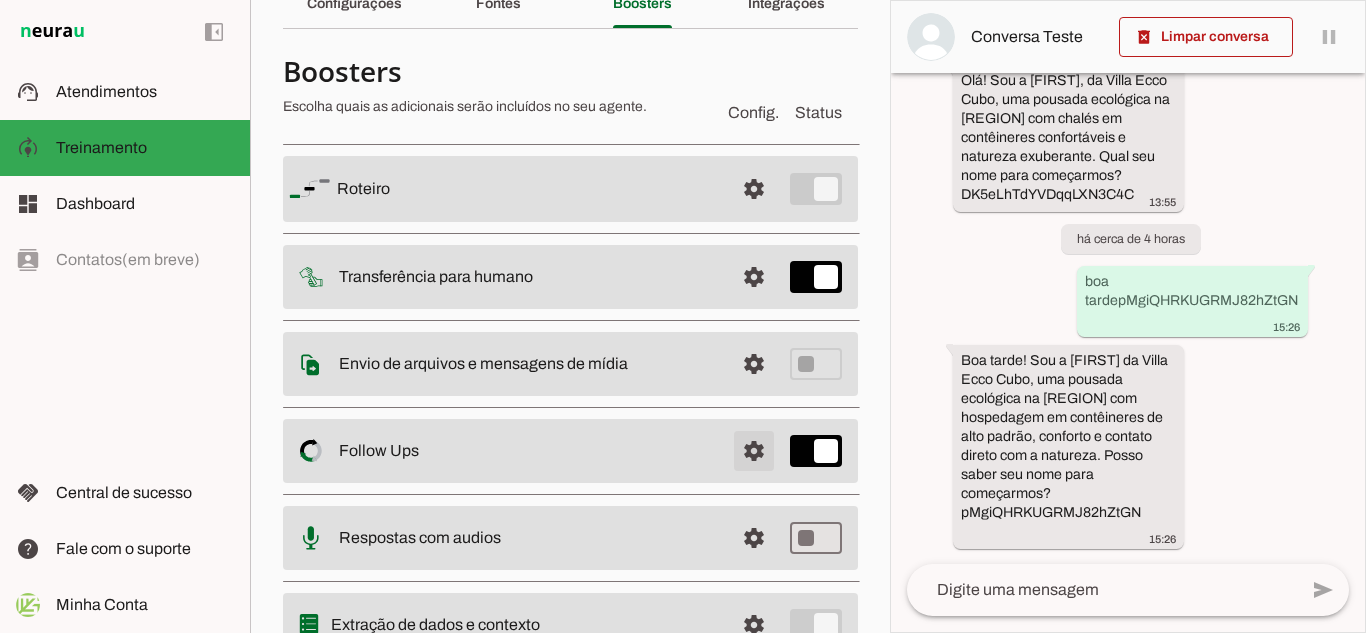 click at bounding box center [754, 189] 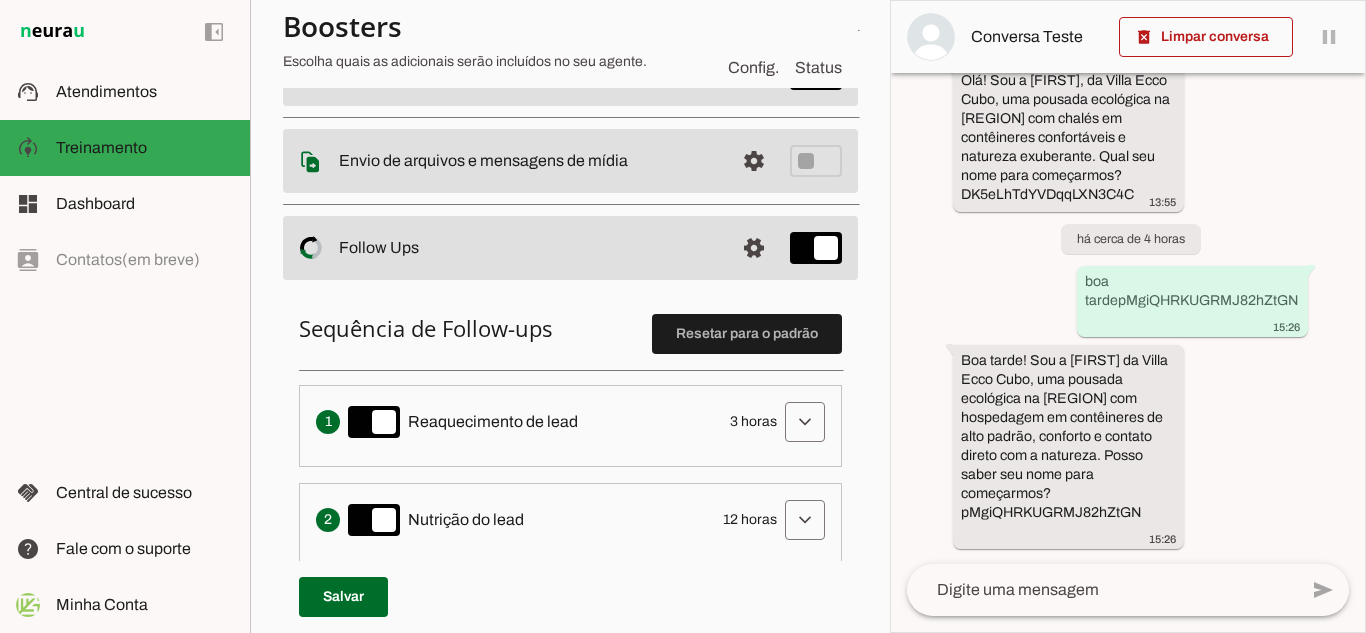 scroll, scrollTop: 300, scrollLeft: 0, axis: vertical 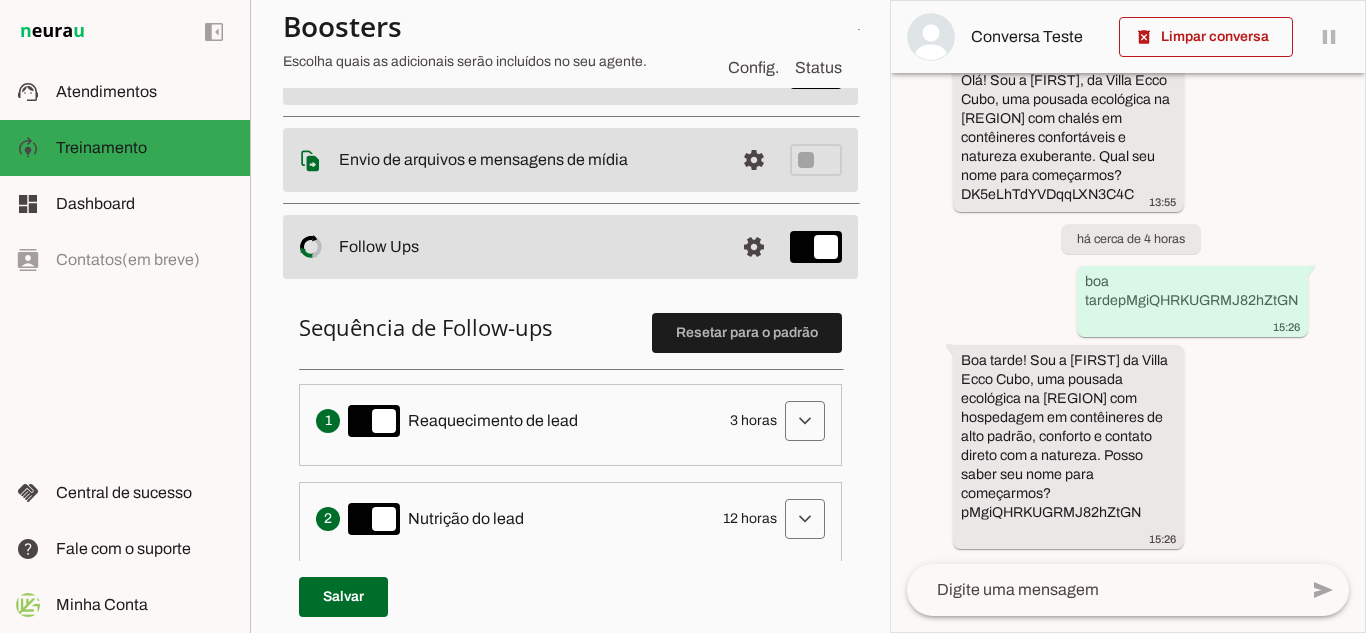 click on "12 horas" at bounding box center [750, 519] 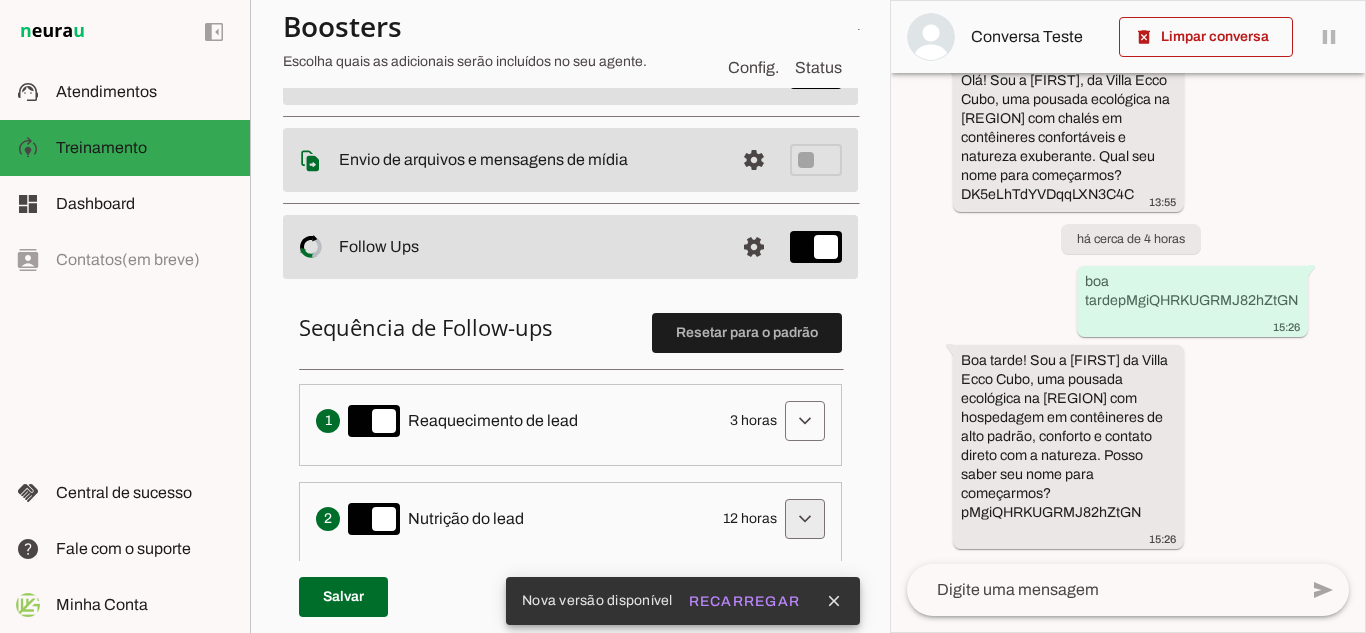 click at bounding box center (805, 421) 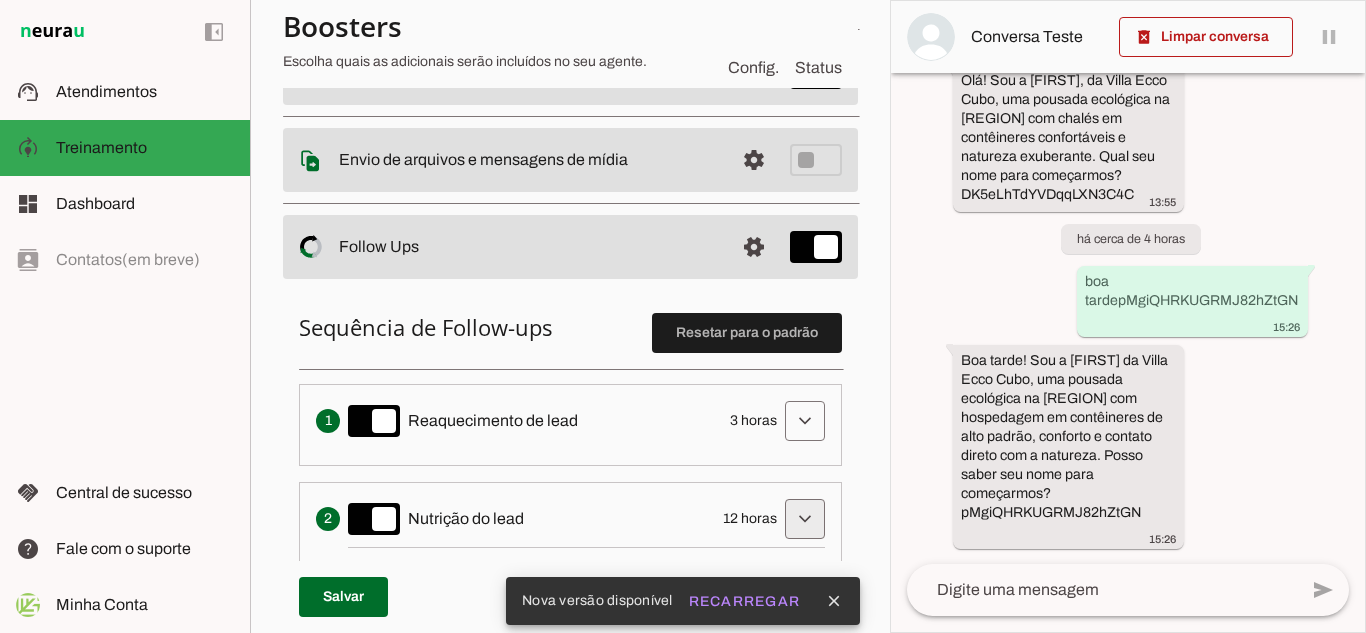 scroll, scrollTop: 500, scrollLeft: 0, axis: vertical 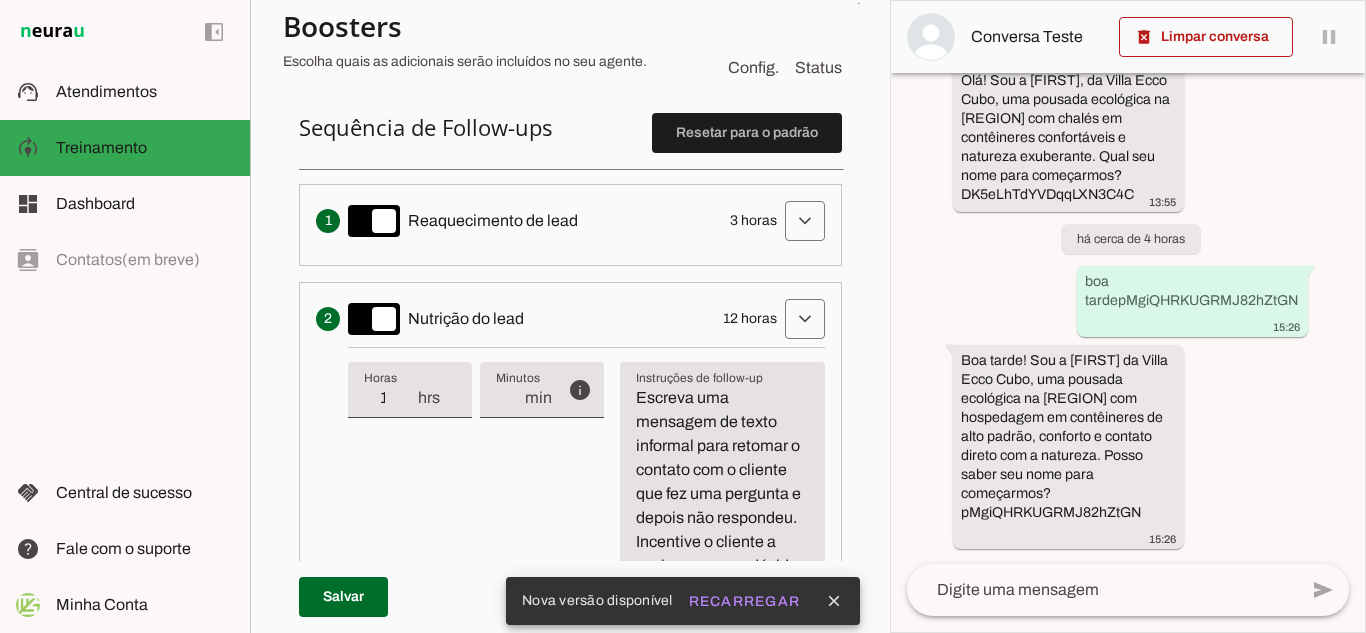 type on "11" 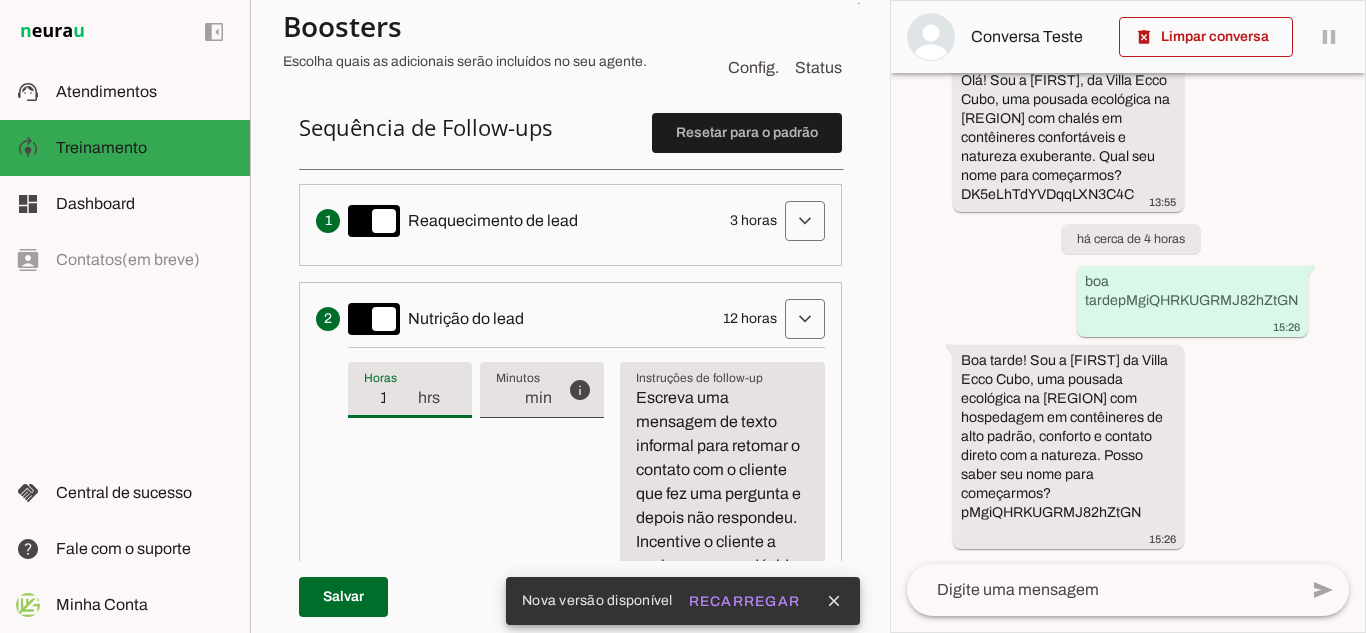 type on "12" 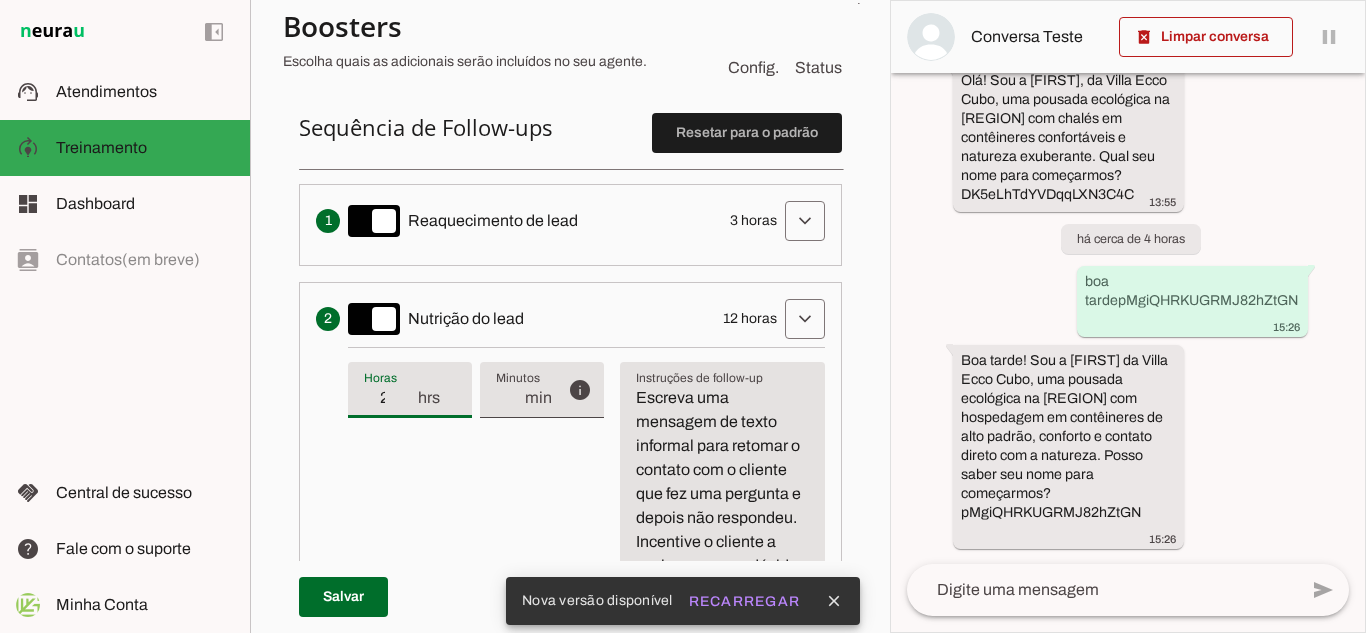type on "20" 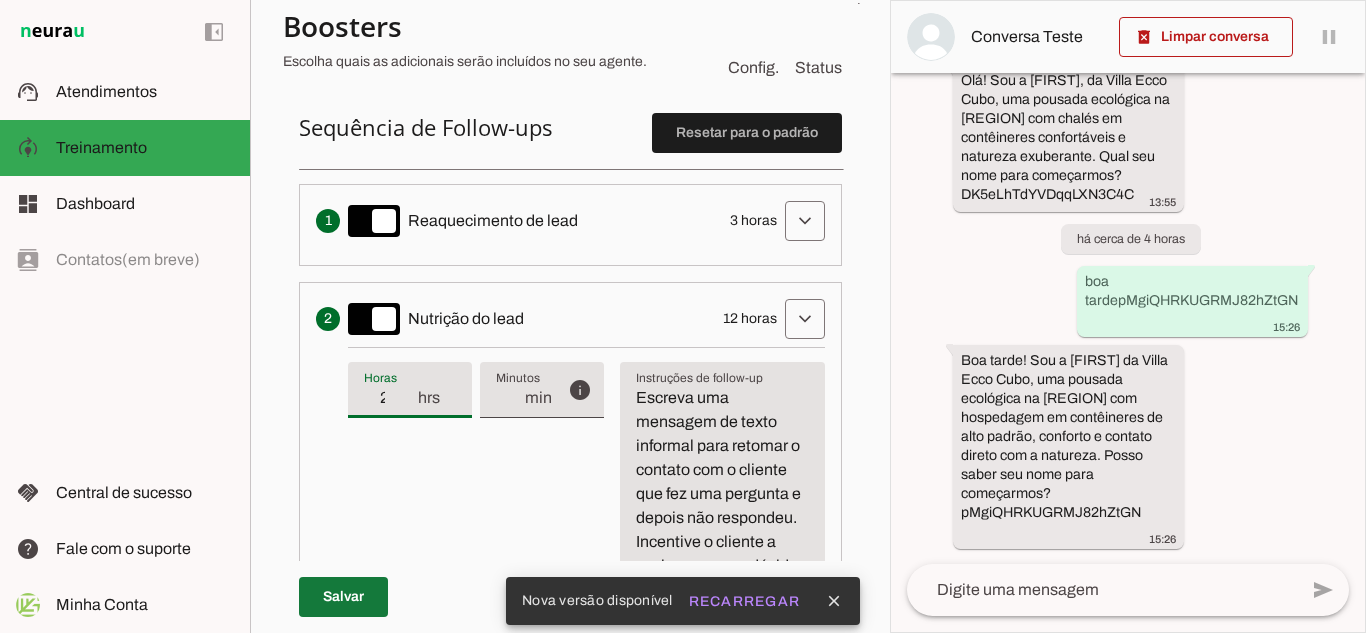 click at bounding box center (343, 597) 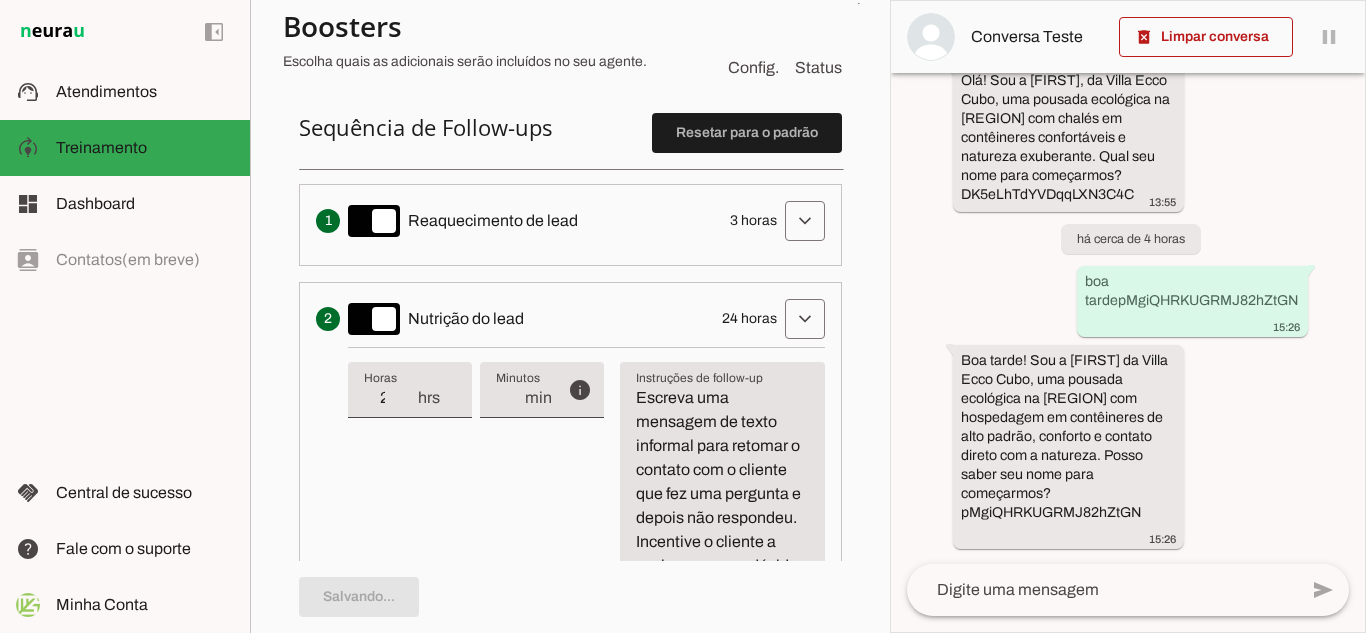 scroll, scrollTop: 0, scrollLeft: 0, axis: both 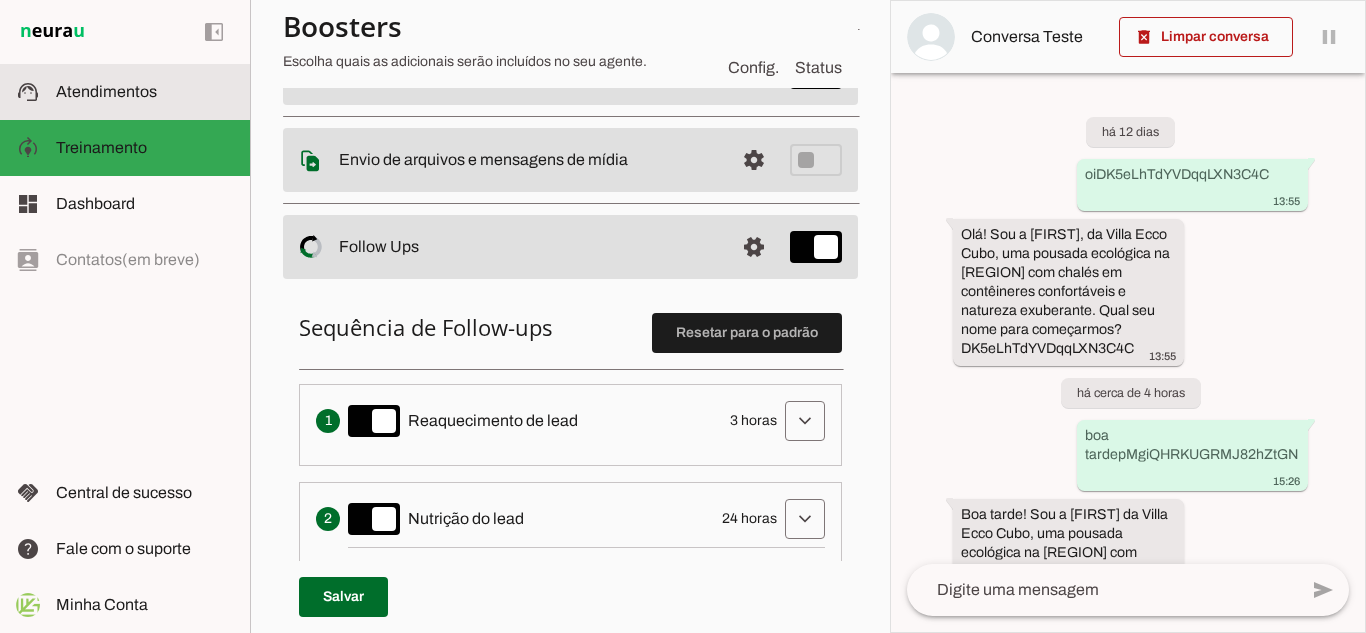 click on "Atendimentos" 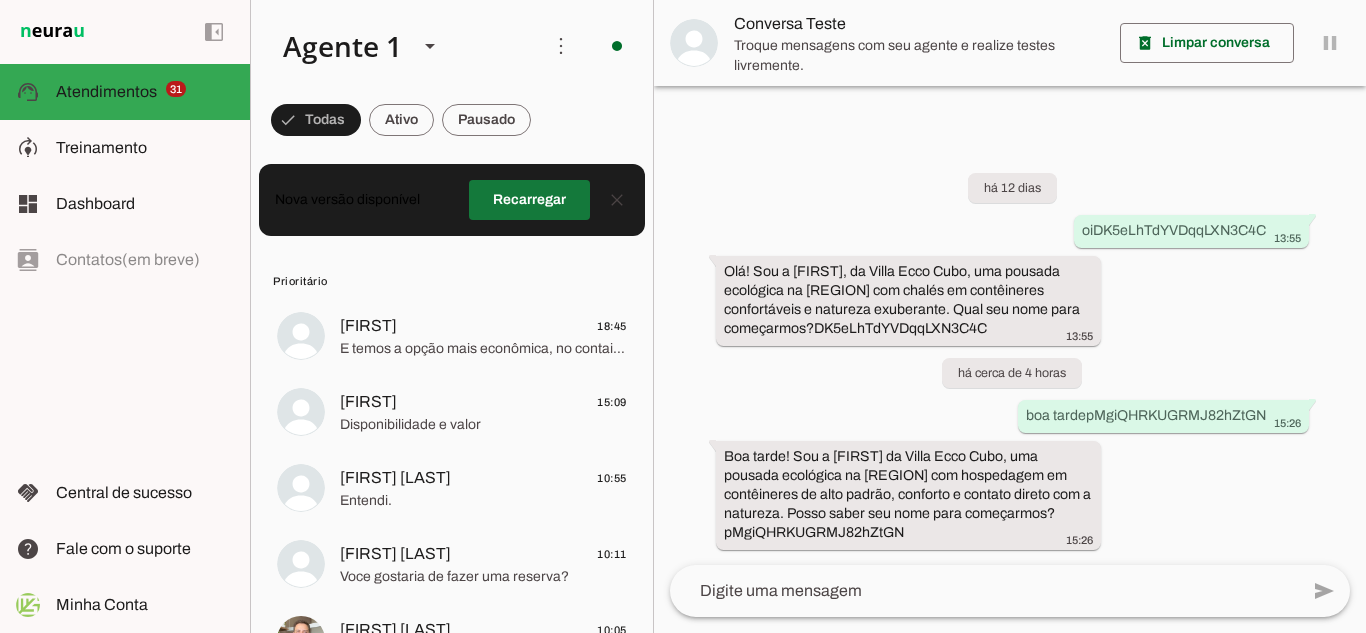 click at bounding box center [529, 200] 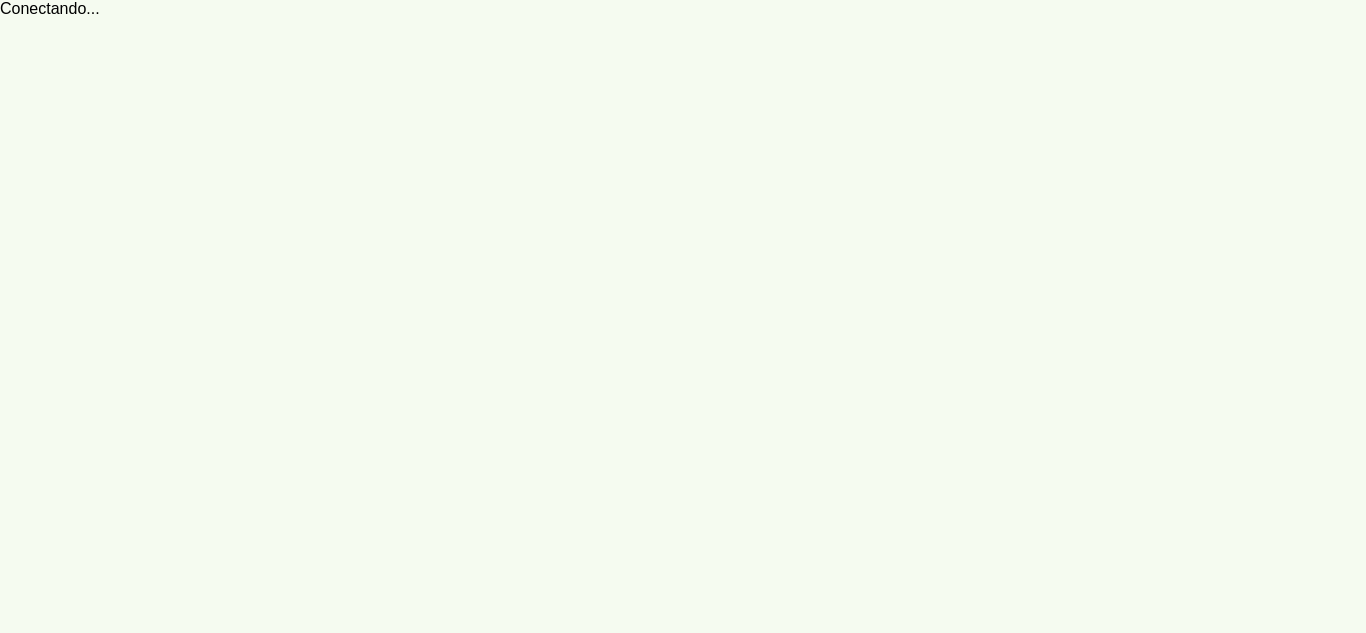 scroll, scrollTop: 0, scrollLeft: 0, axis: both 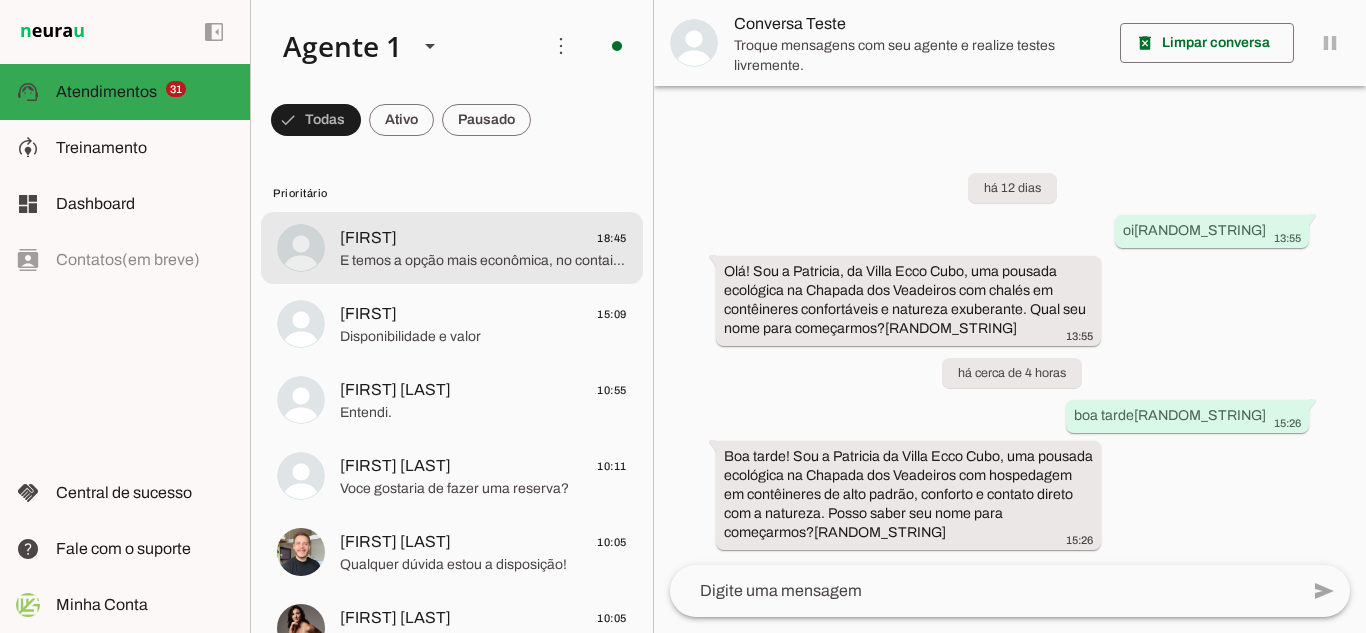 click on "Eusimar
18:45
E temos a opção mais econômica, no container melhor, que fica R$ 580." at bounding box center [452, 248] 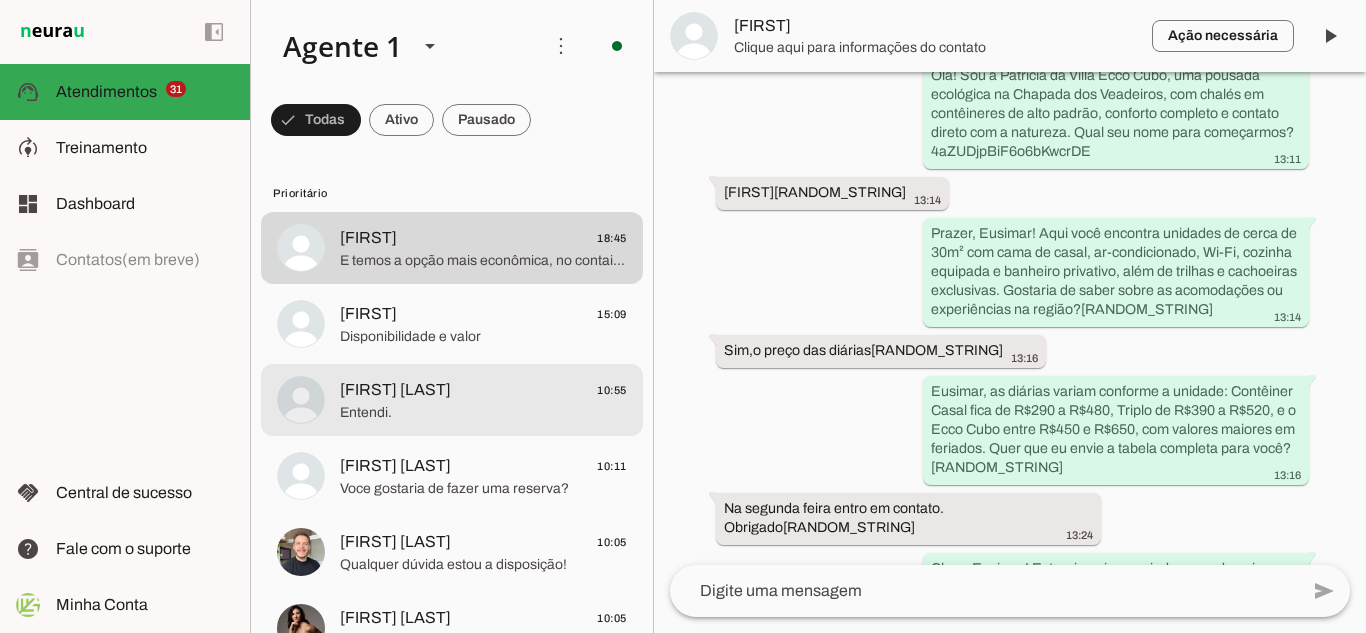 scroll, scrollTop: 219, scrollLeft: 0, axis: vertical 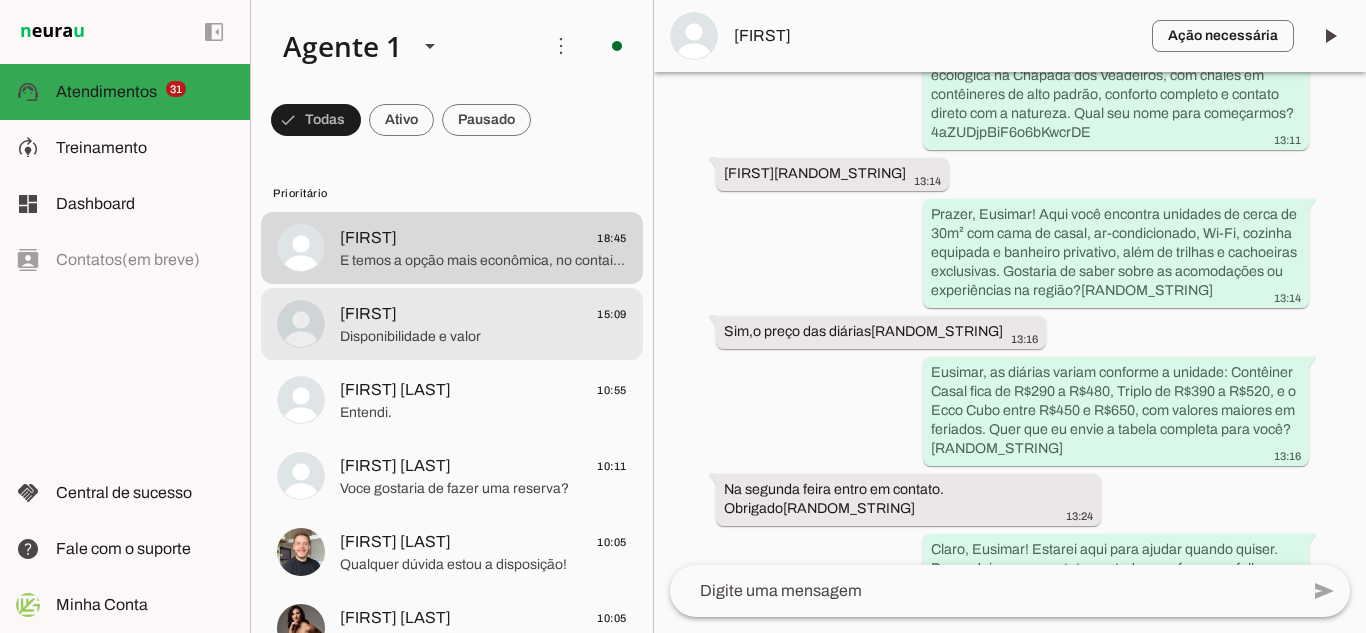click on "Disponibilidade e valor" 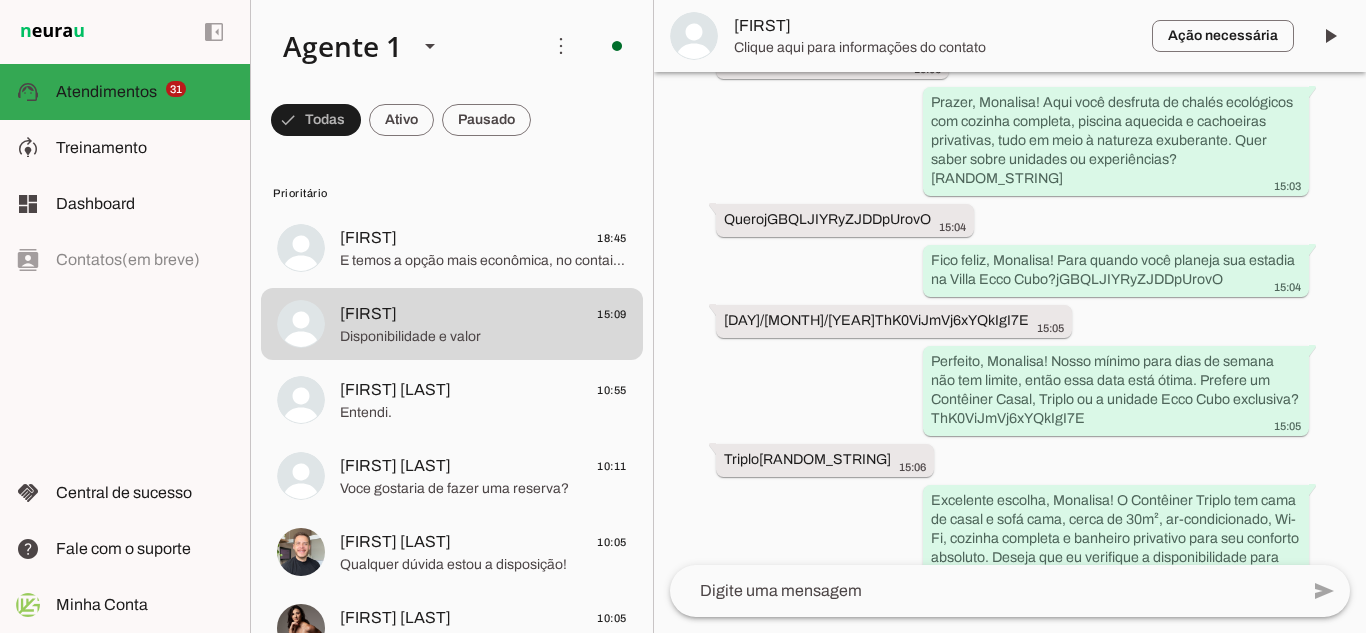 scroll, scrollTop: 598, scrollLeft: 0, axis: vertical 